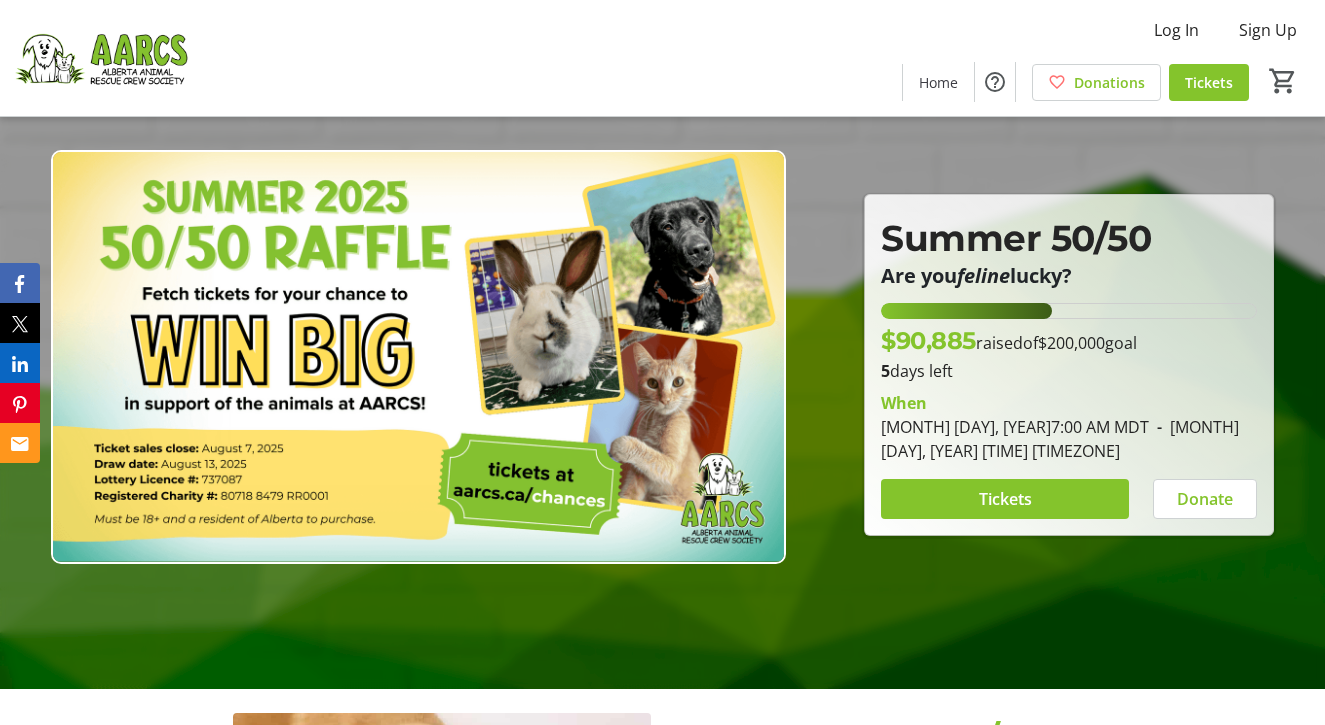 scroll, scrollTop: 37, scrollLeft: 0, axis: vertical 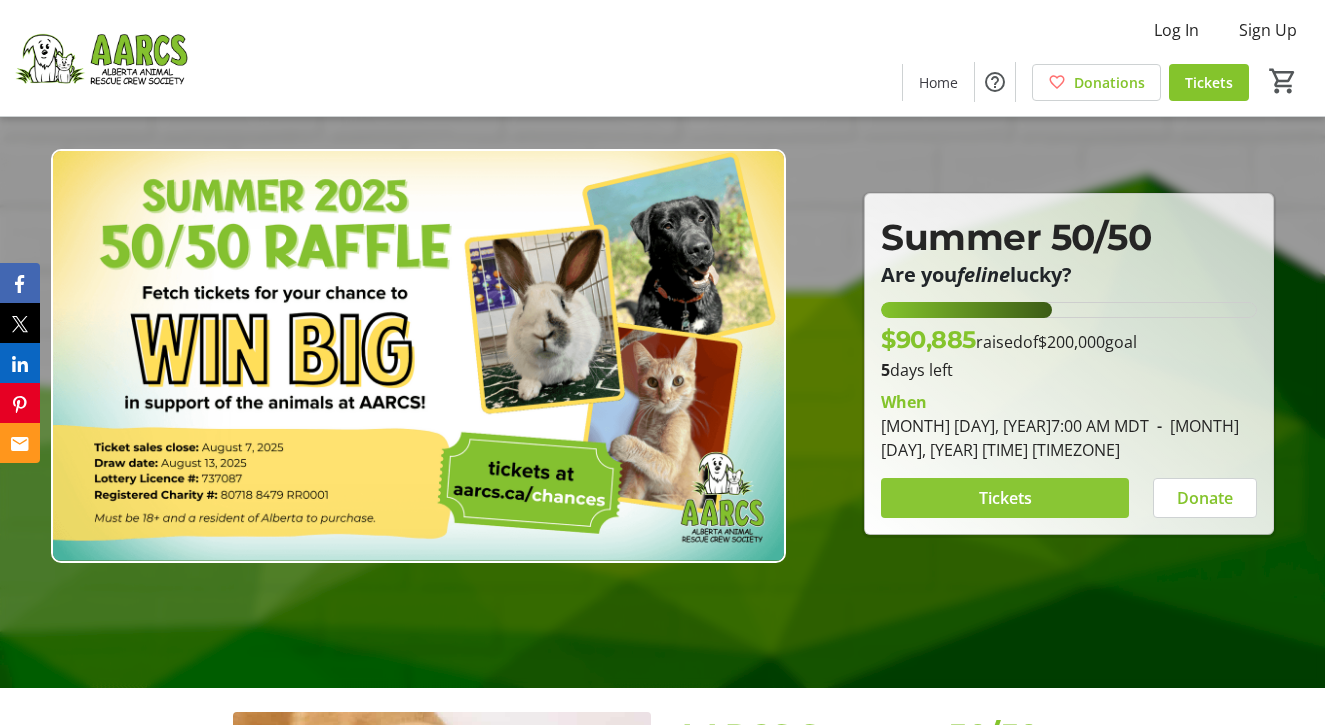 click at bounding box center (1005, 498) 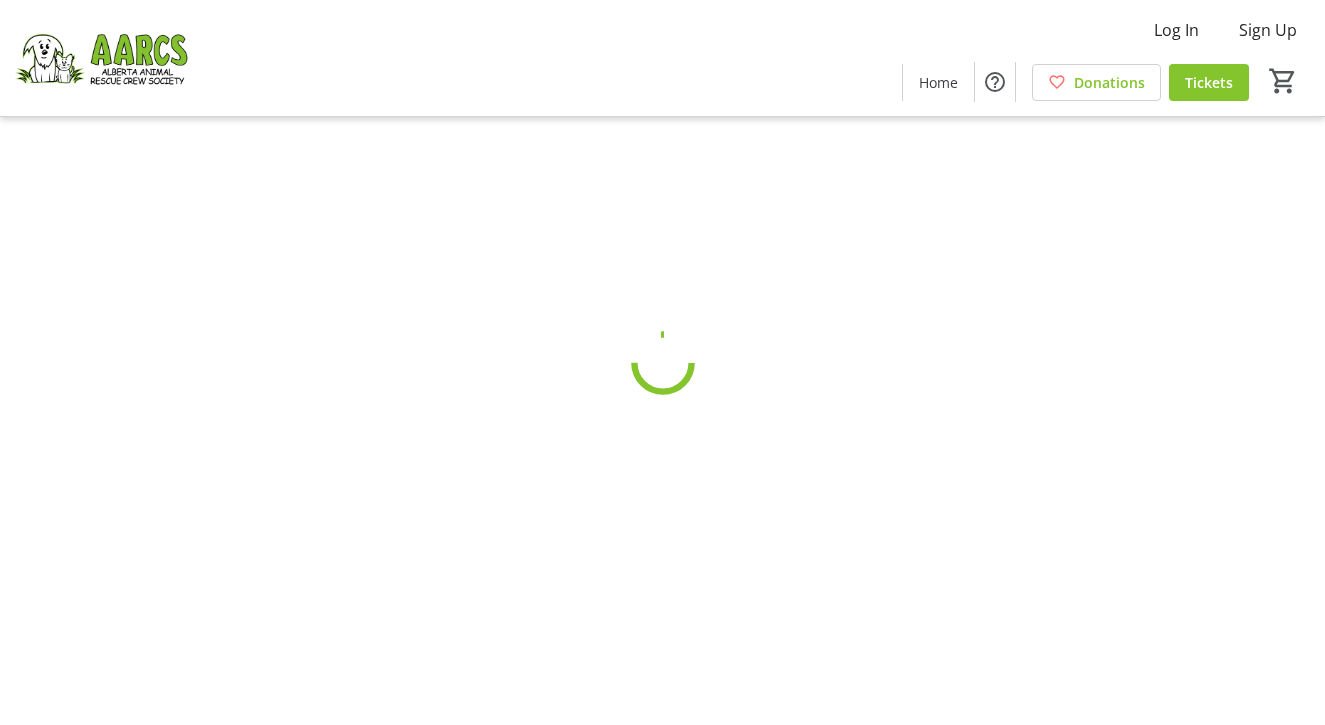 scroll, scrollTop: 0, scrollLeft: 0, axis: both 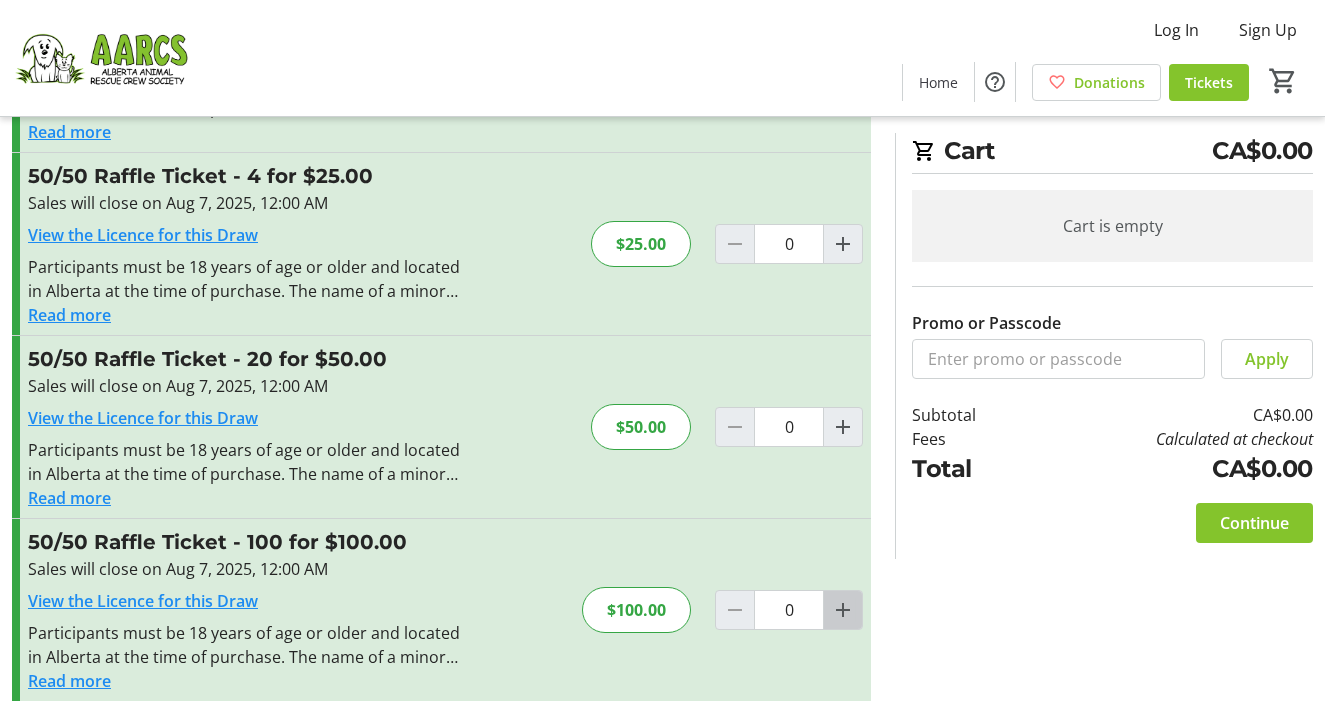 click 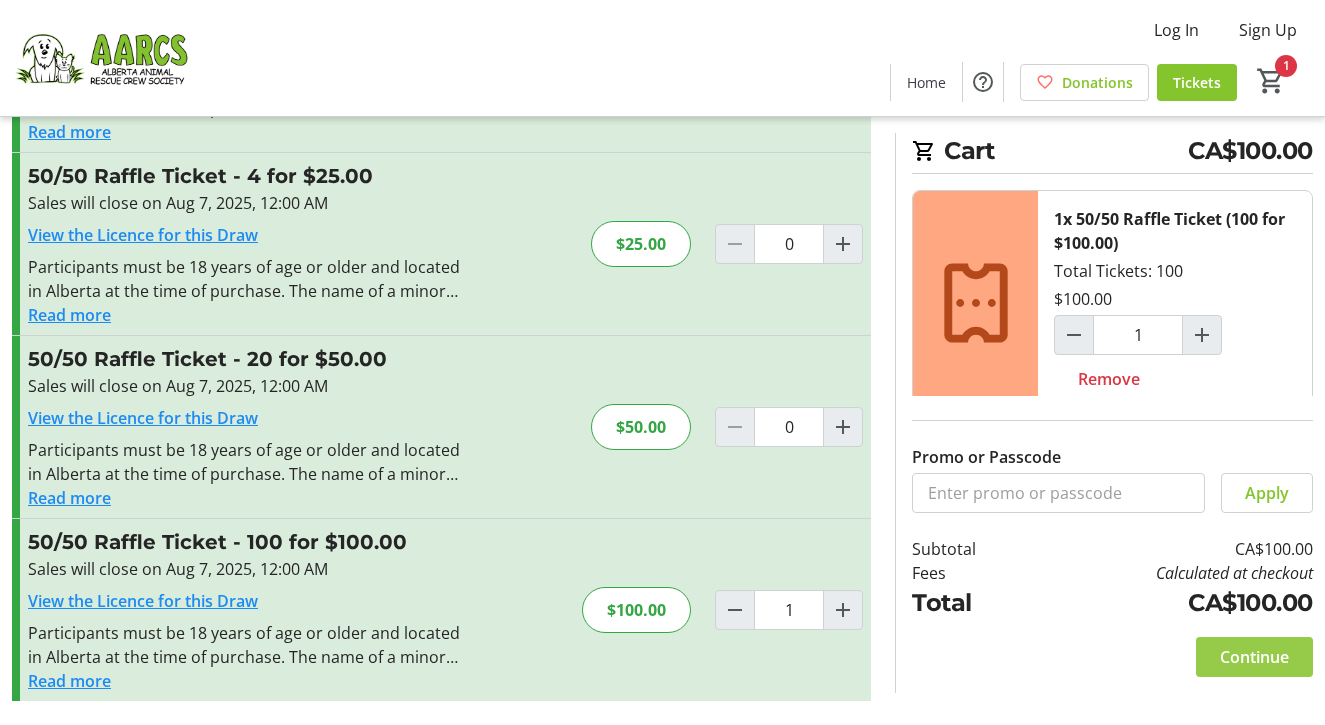 click on "Continue" 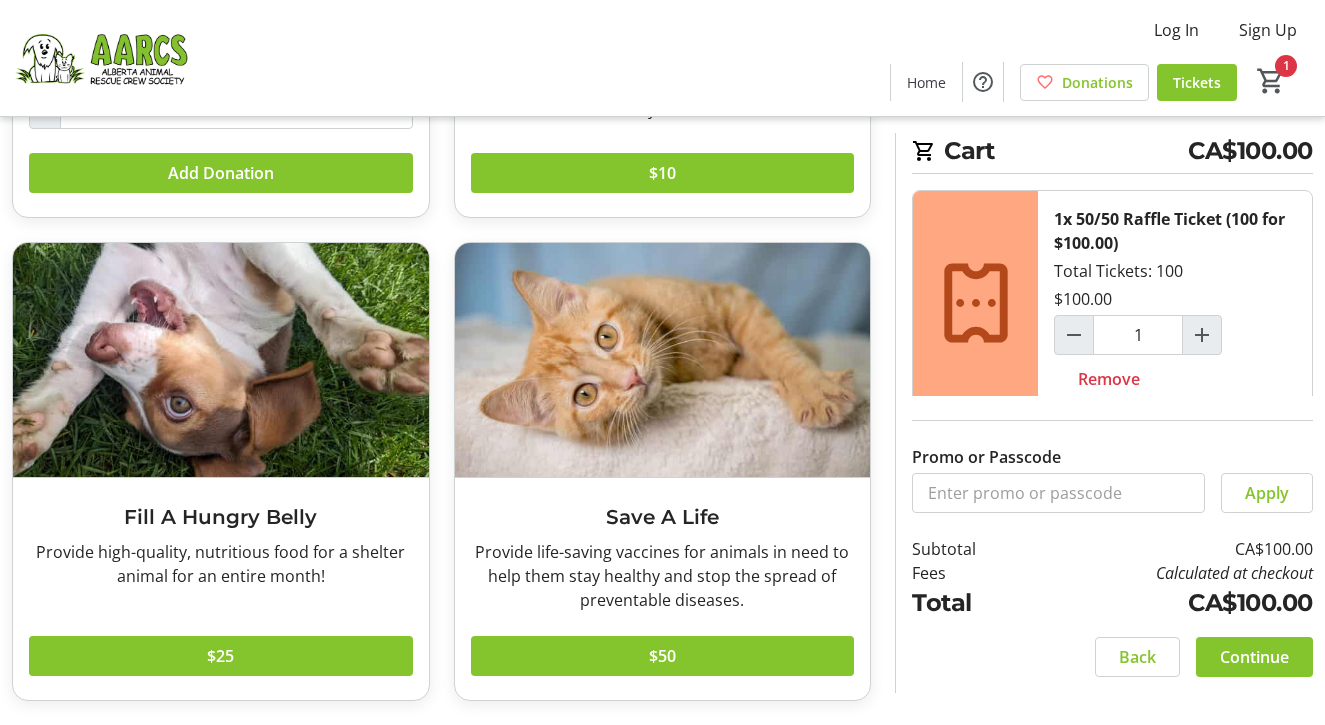 scroll, scrollTop: 450, scrollLeft: 0, axis: vertical 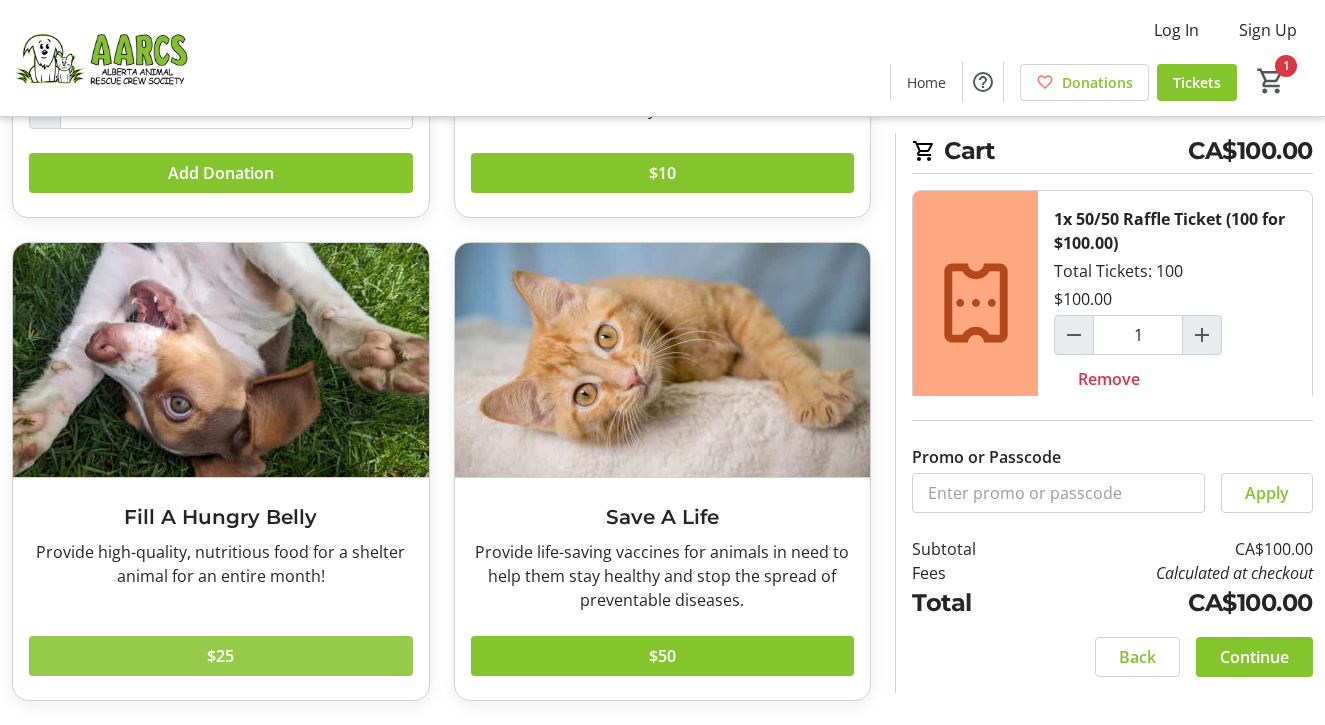 click on "$25" 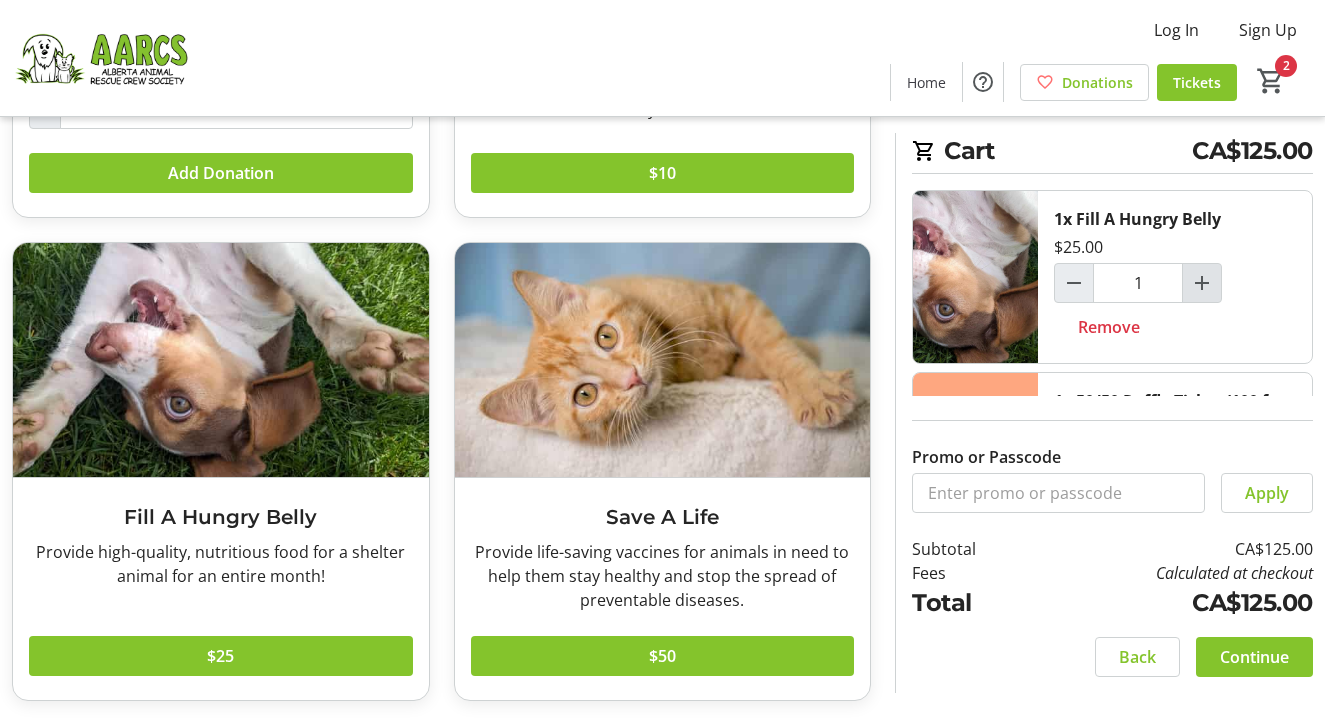 click 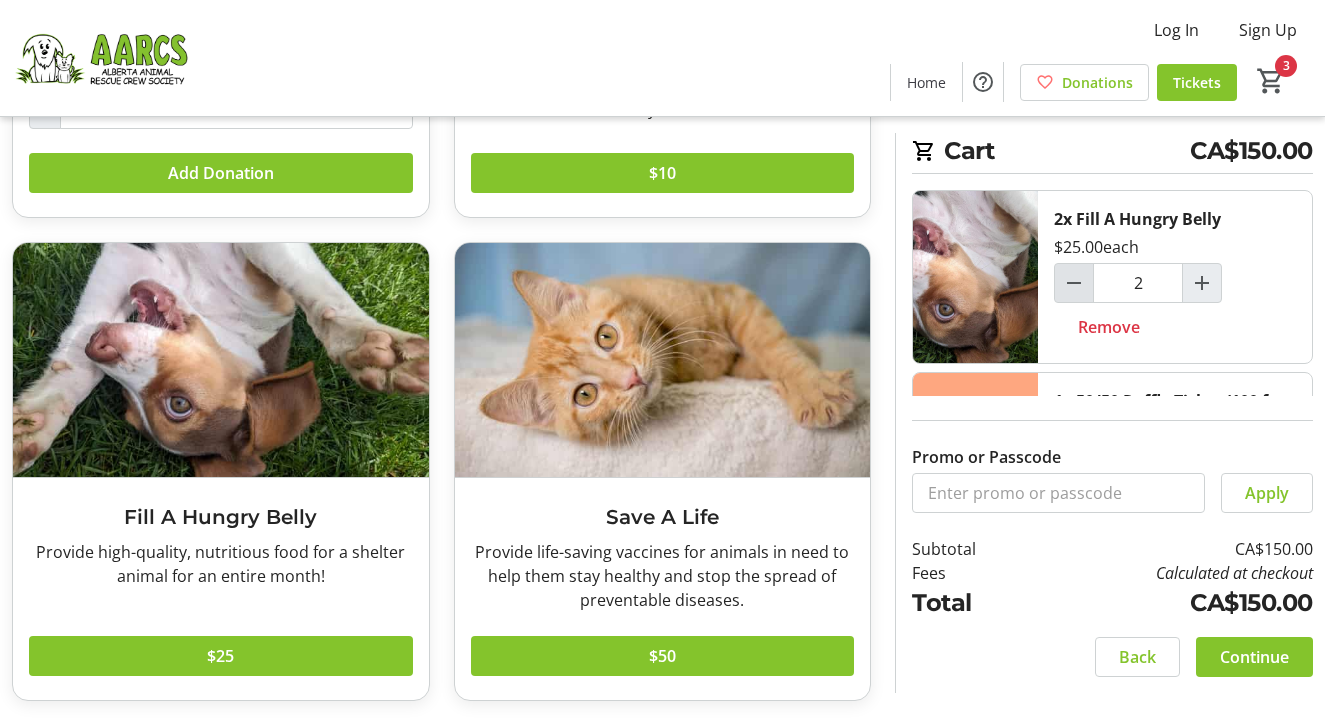 click 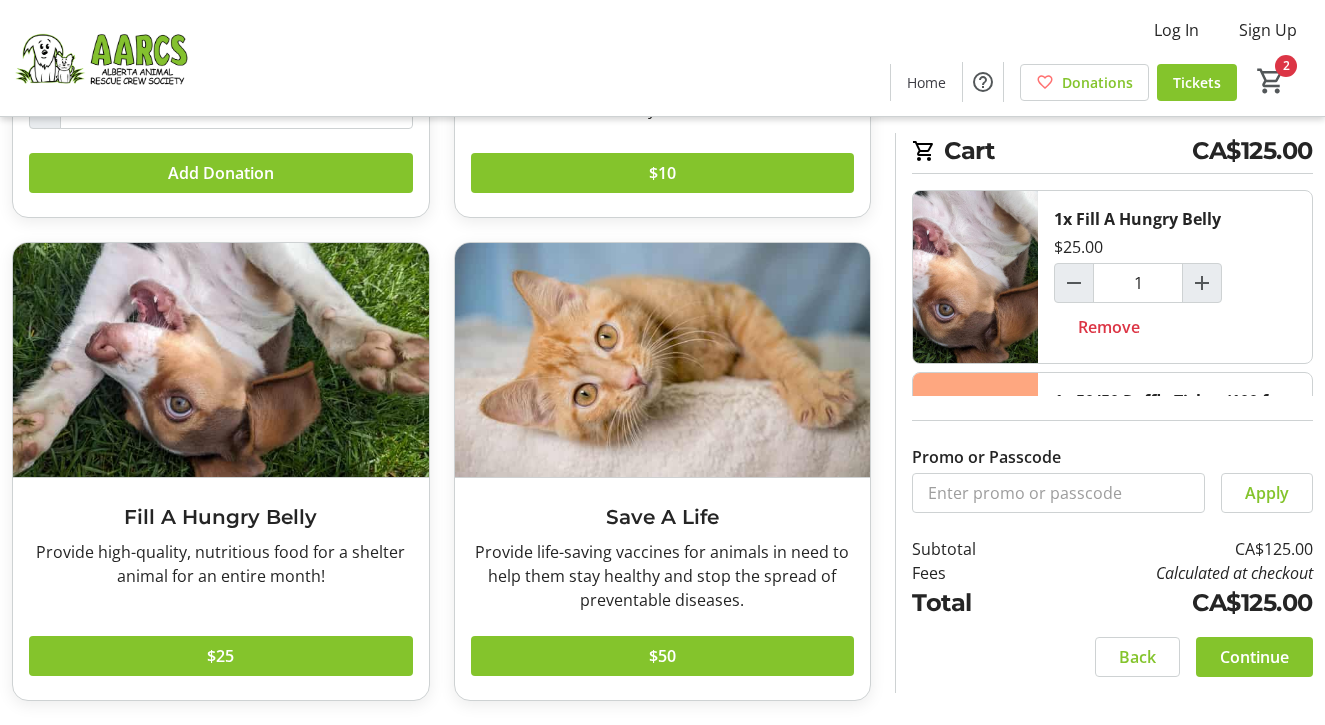 scroll, scrollTop: 450, scrollLeft: 0, axis: vertical 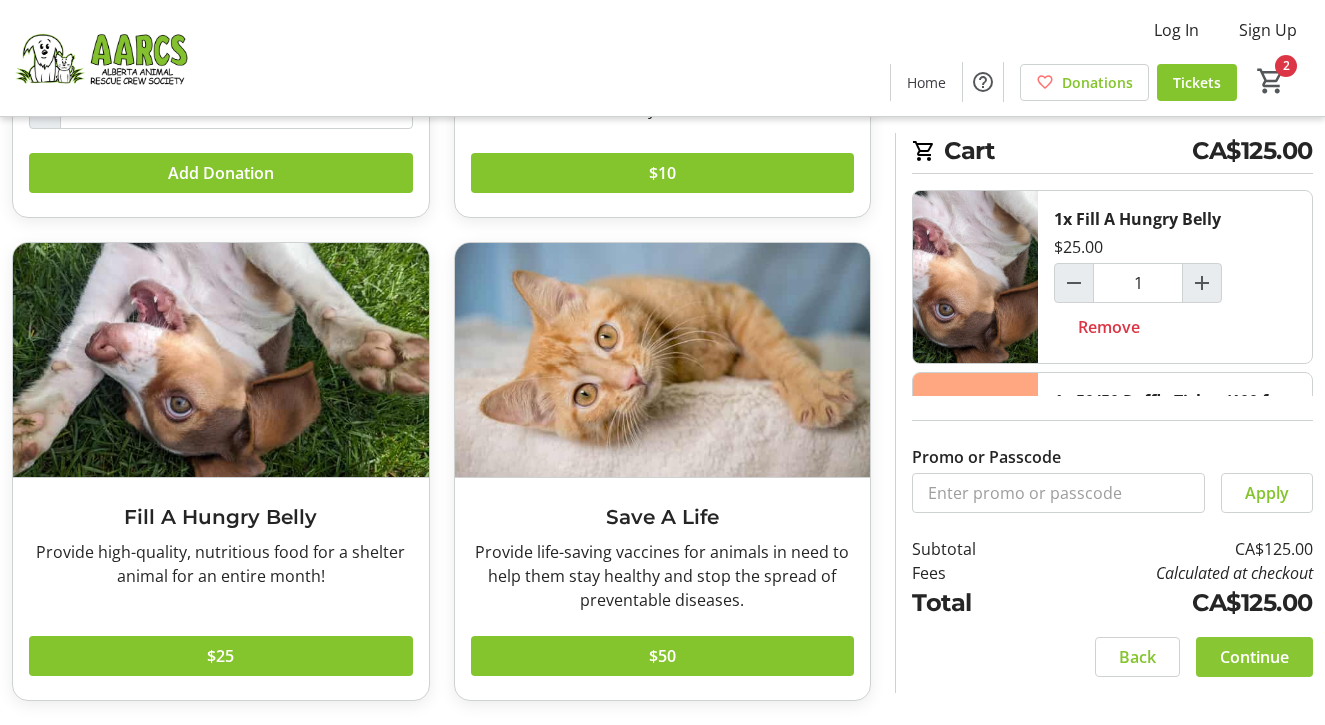 click on "Continue" 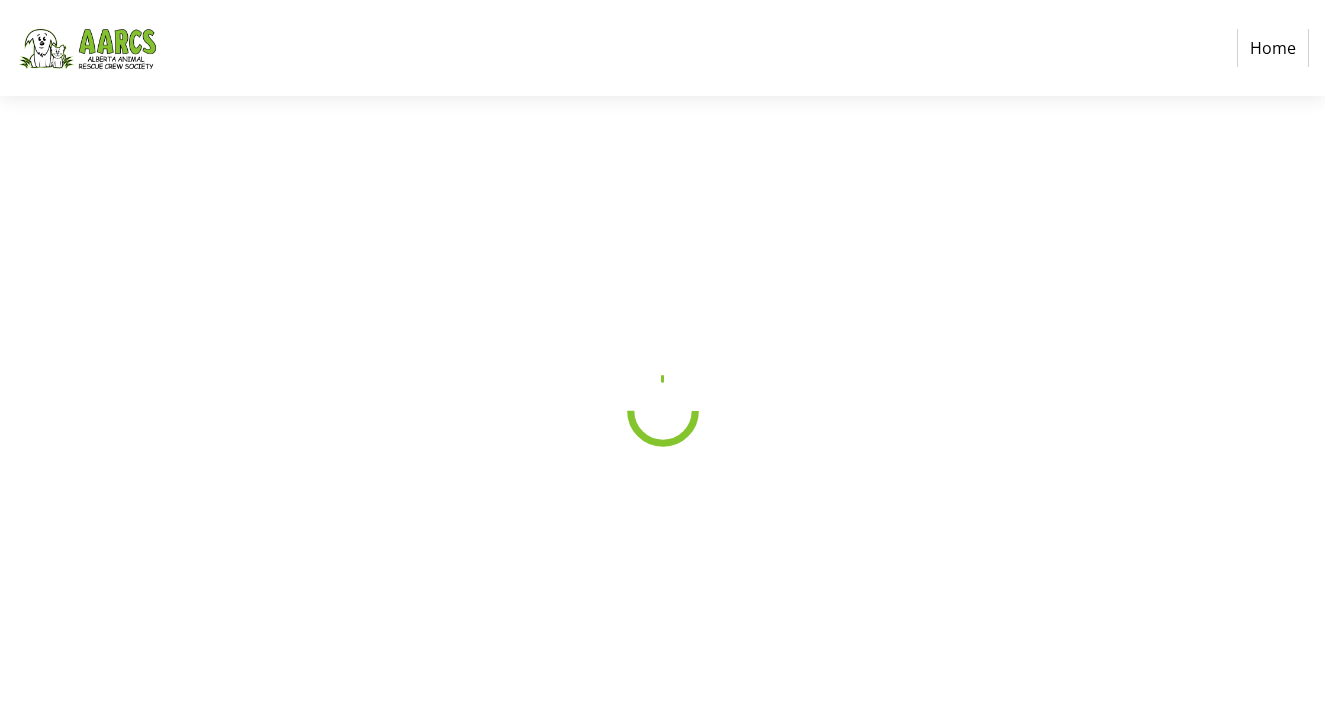 scroll, scrollTop: 0, scrollLeft: 0, axis: both 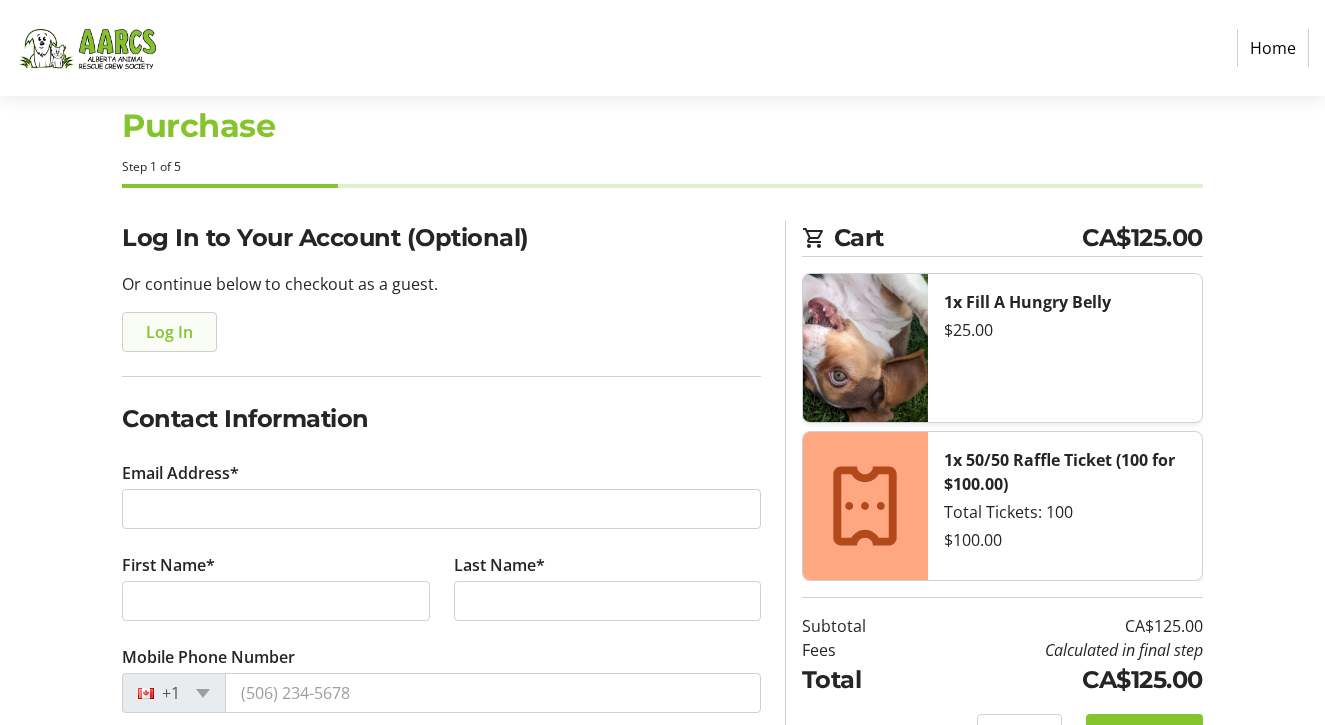 click 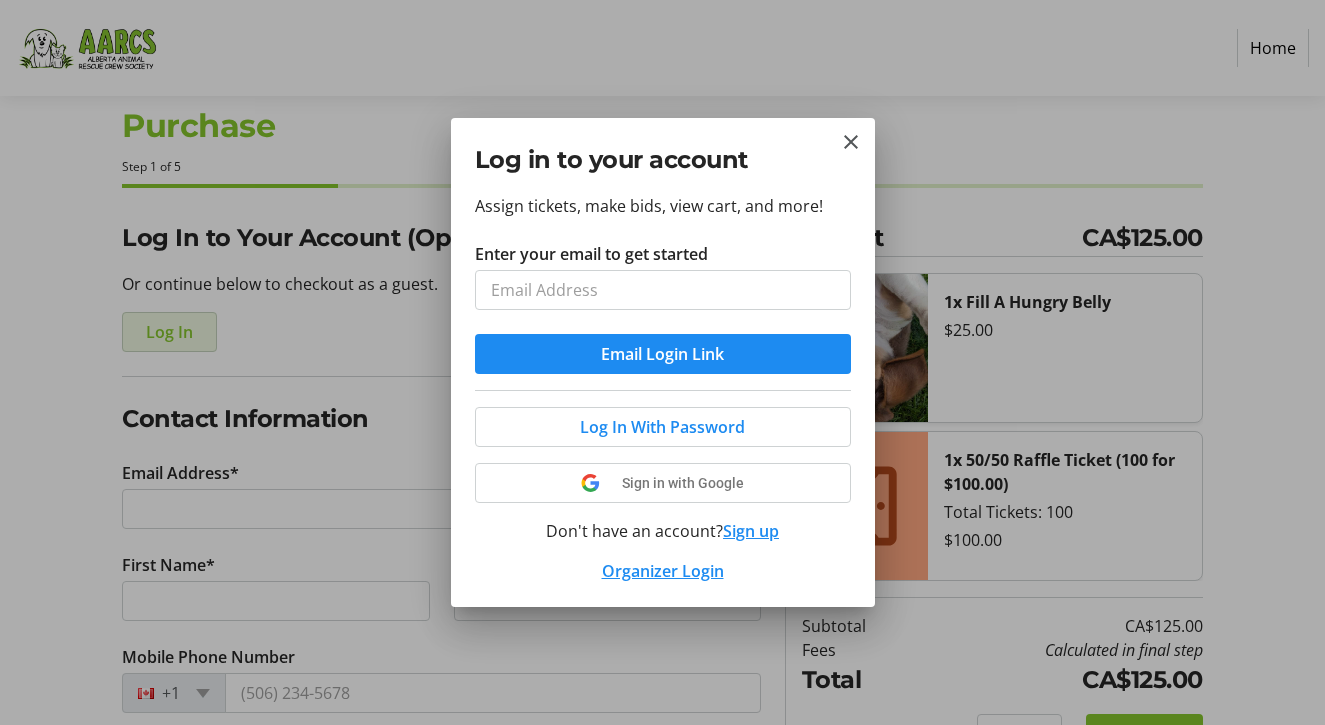 scroll, scrollTop: 0, scrollLeft: 0, axis: both 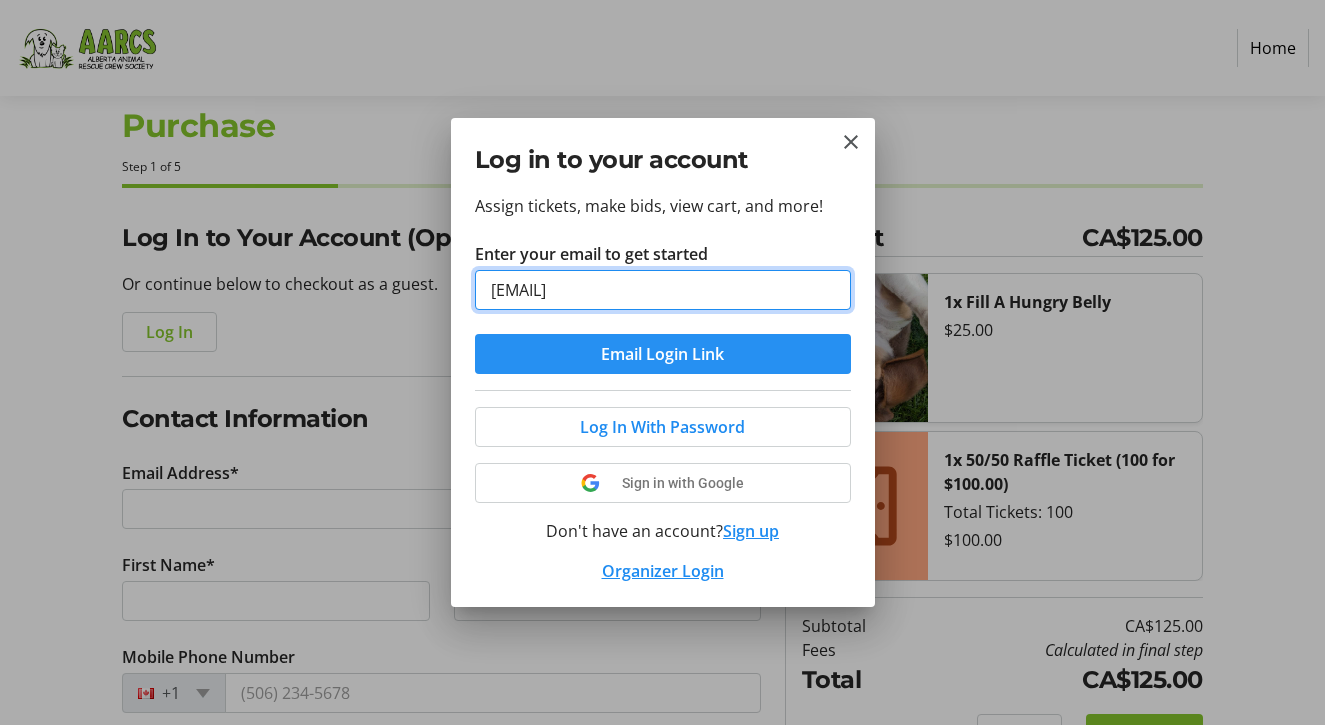 type on "kyradhanson@yahoo.ca" 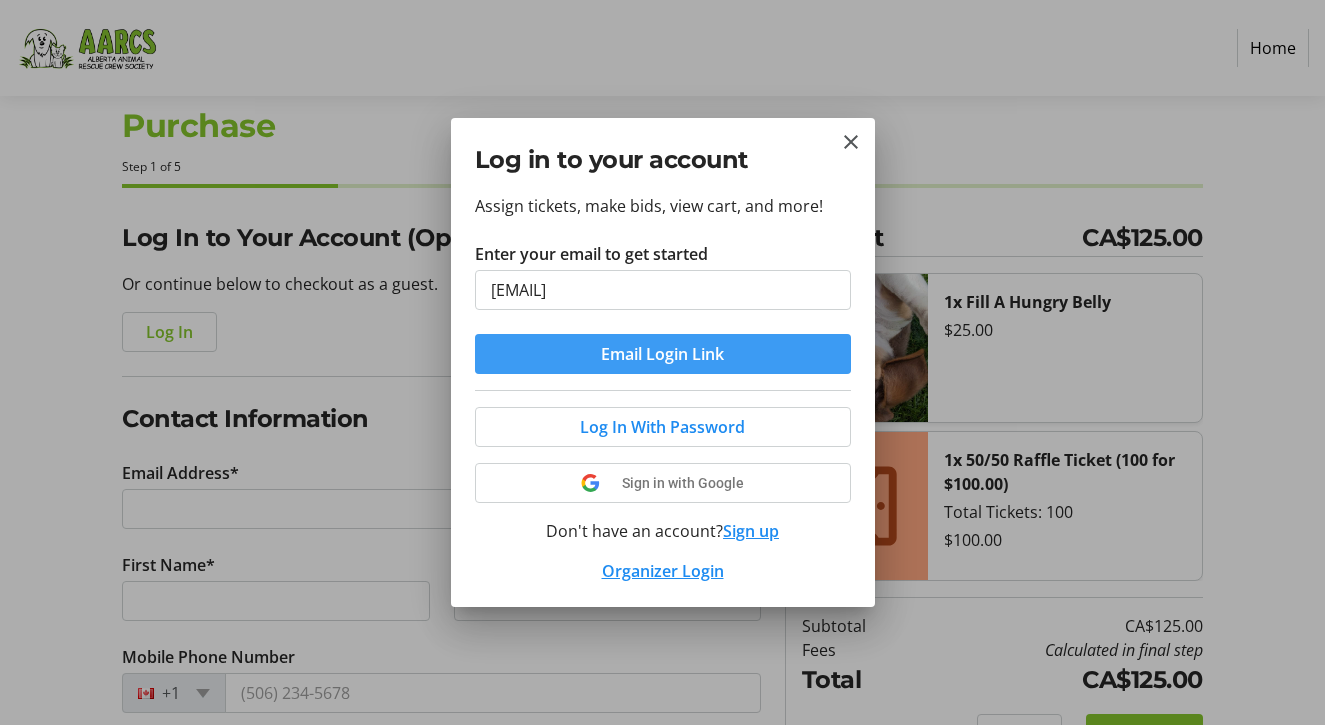 click at bounding box center (663, 354) 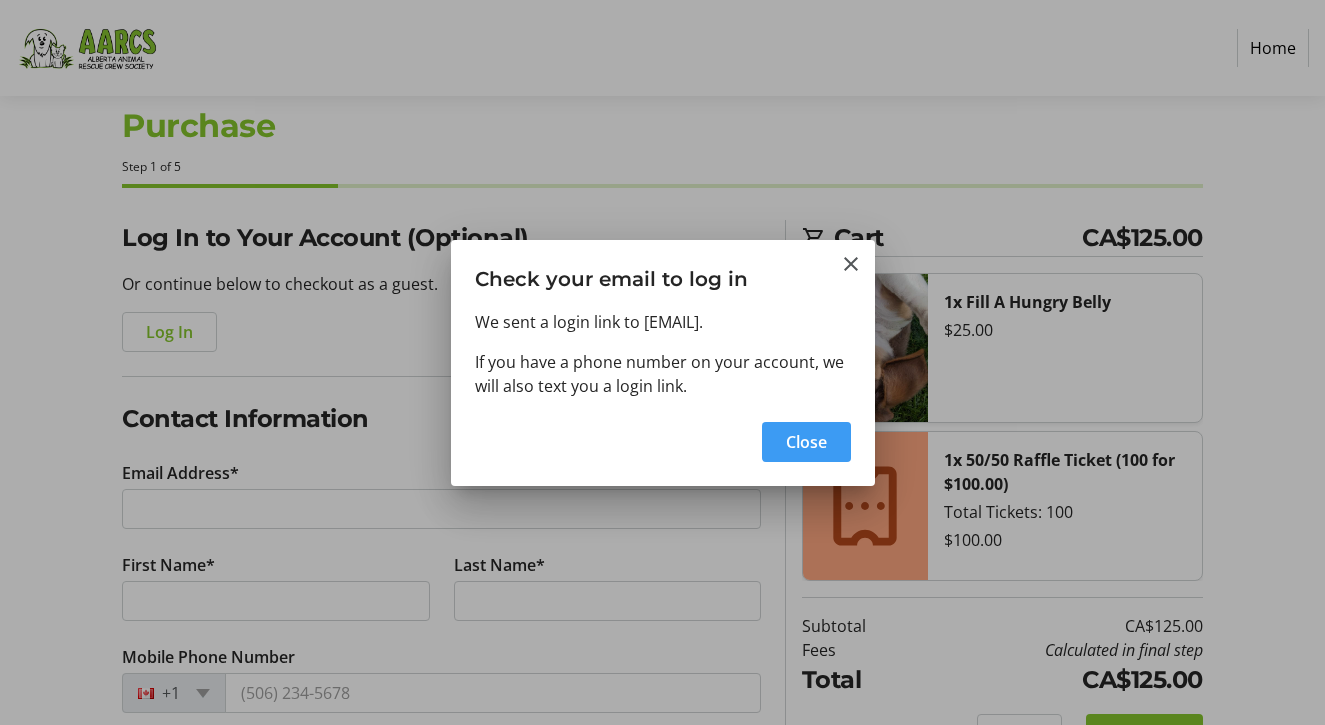 click on "Close" at bounding box center (806, 442) 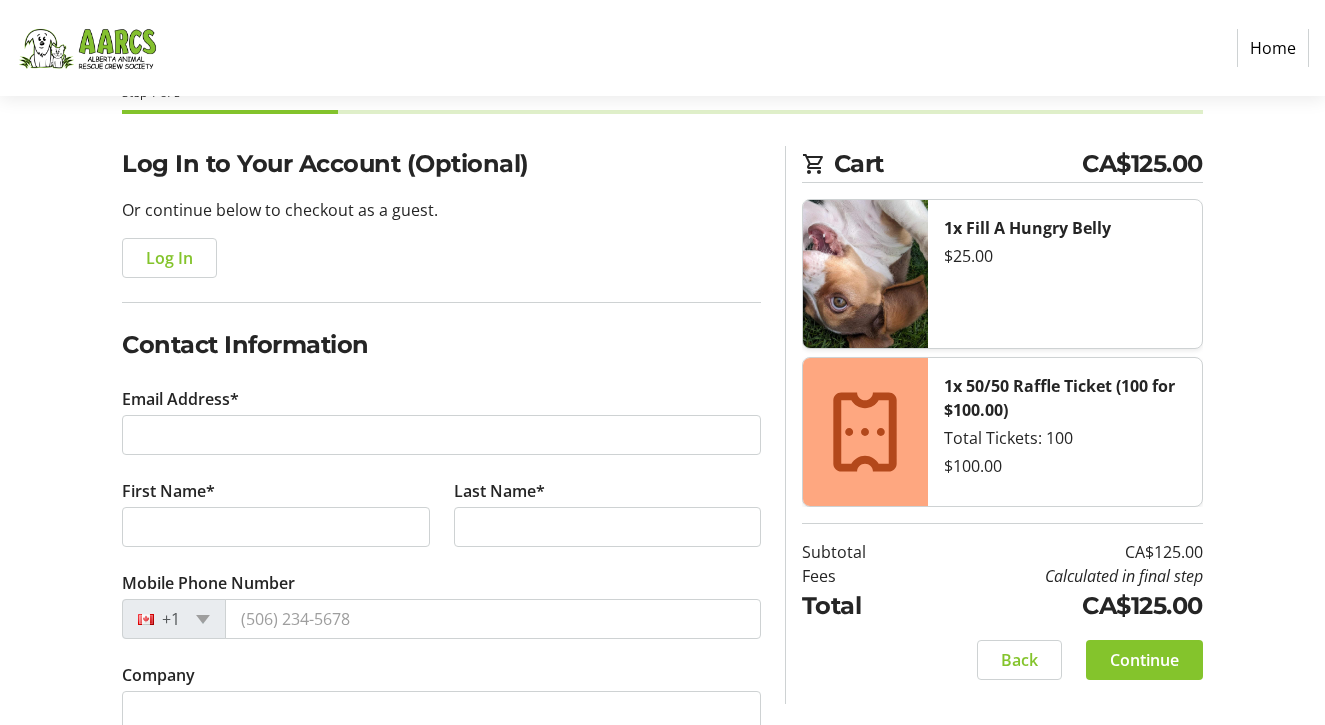 scroll, scrollTop: 112, scrollLeft: 0, axis: vertical 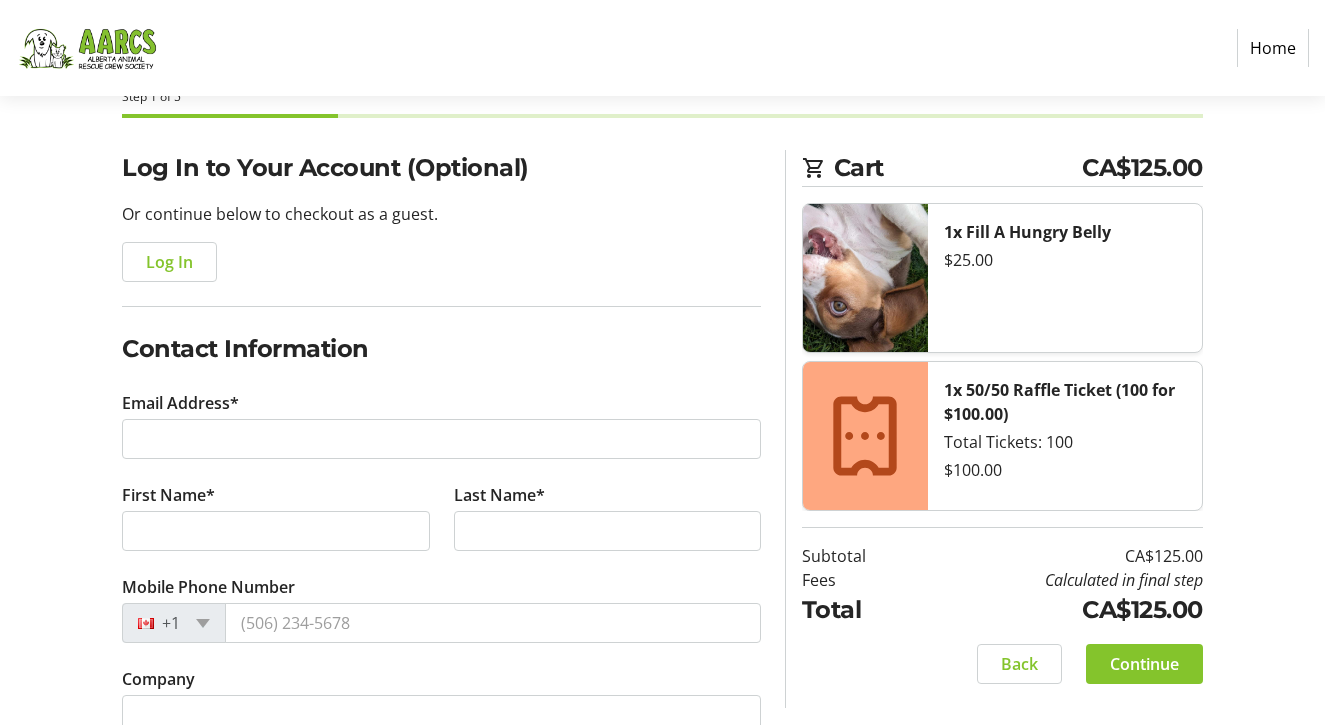 type on "kyradhanson@yahoo.ca" 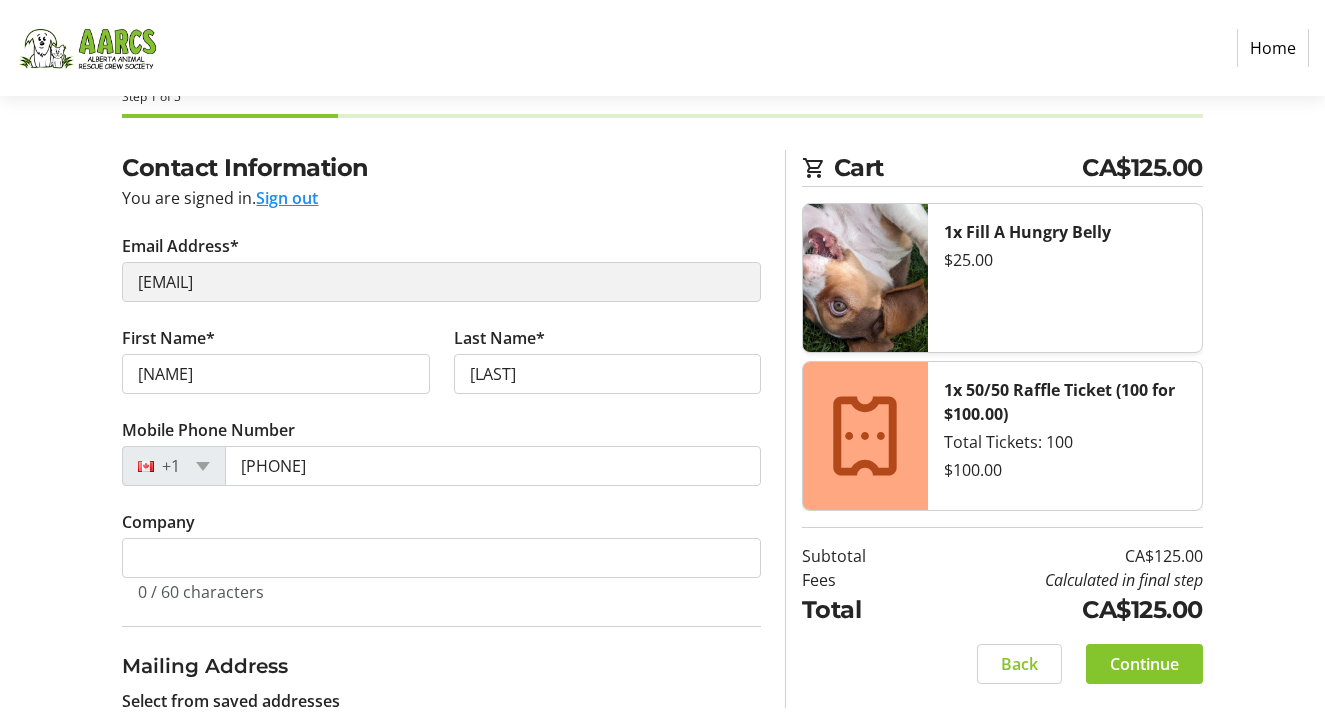 select on "CA" 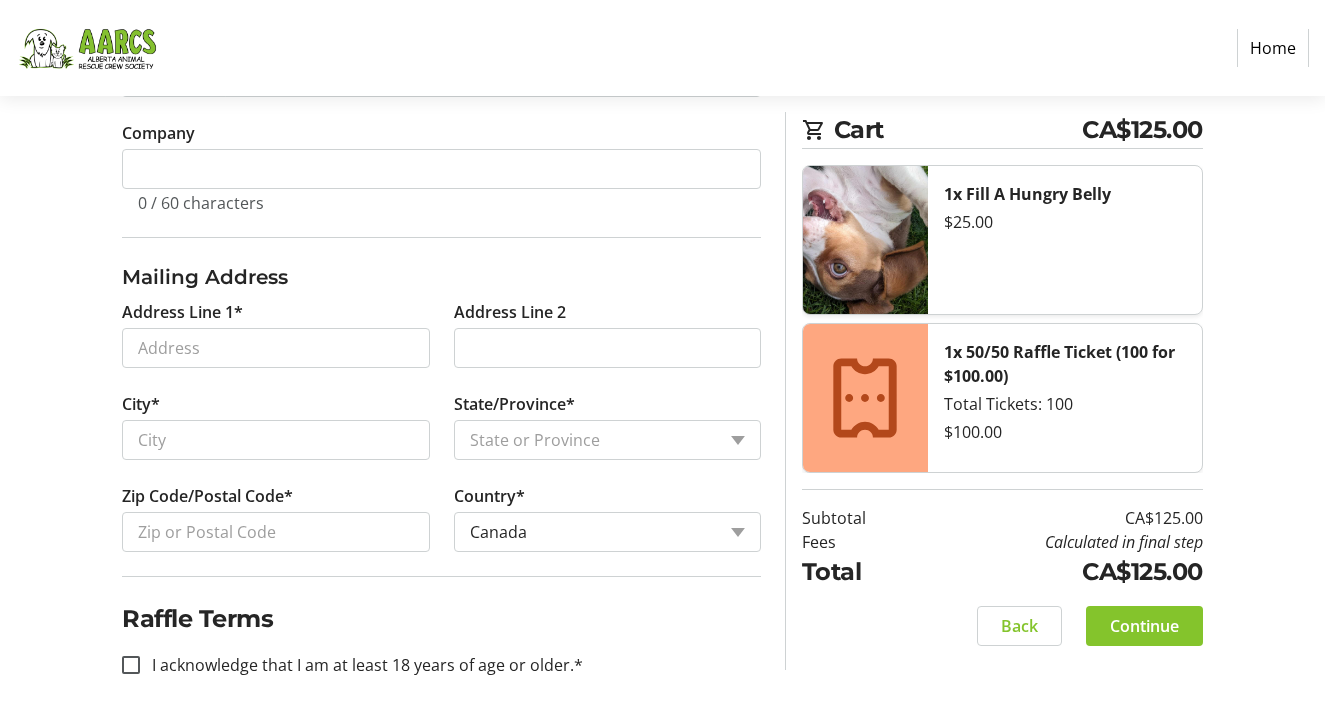 scroll, scrollTop: 658, scrollLeft: 0, axis: vertical 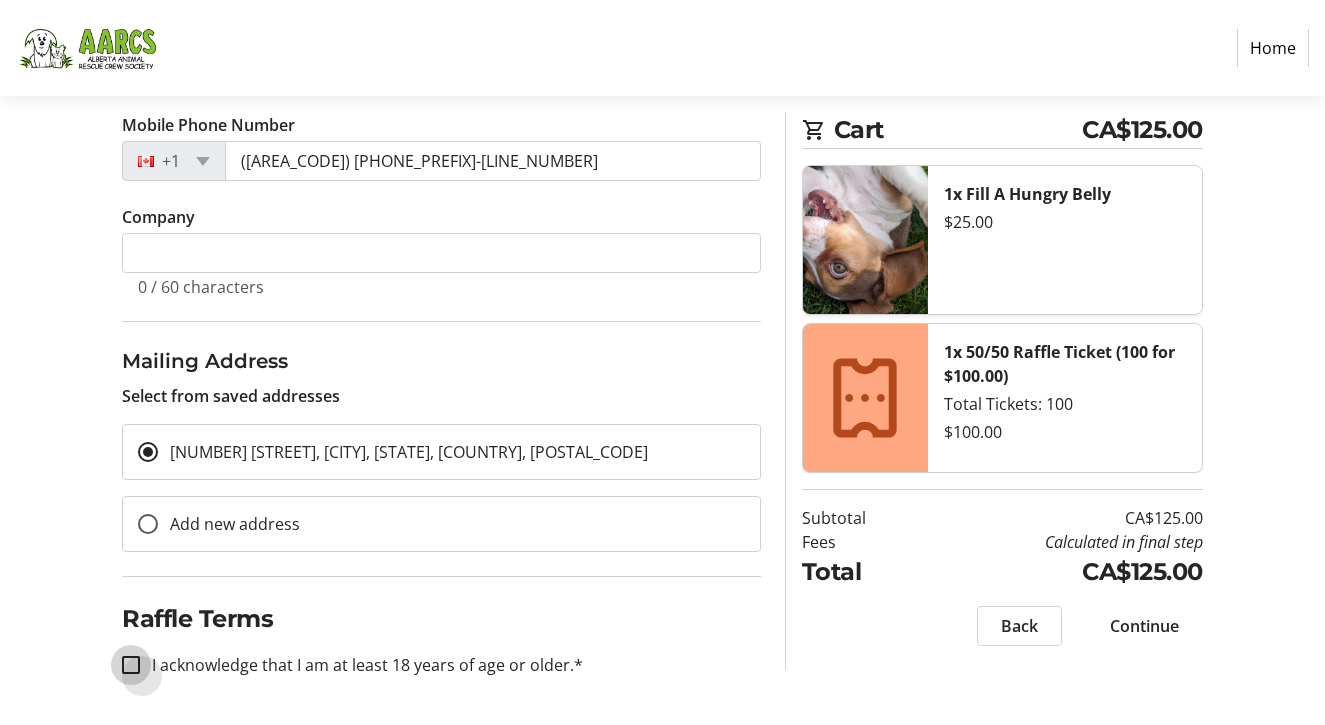 click on "I acknowledge that I am at least 18 years of age or older.*" at bounding box center [131, 665] 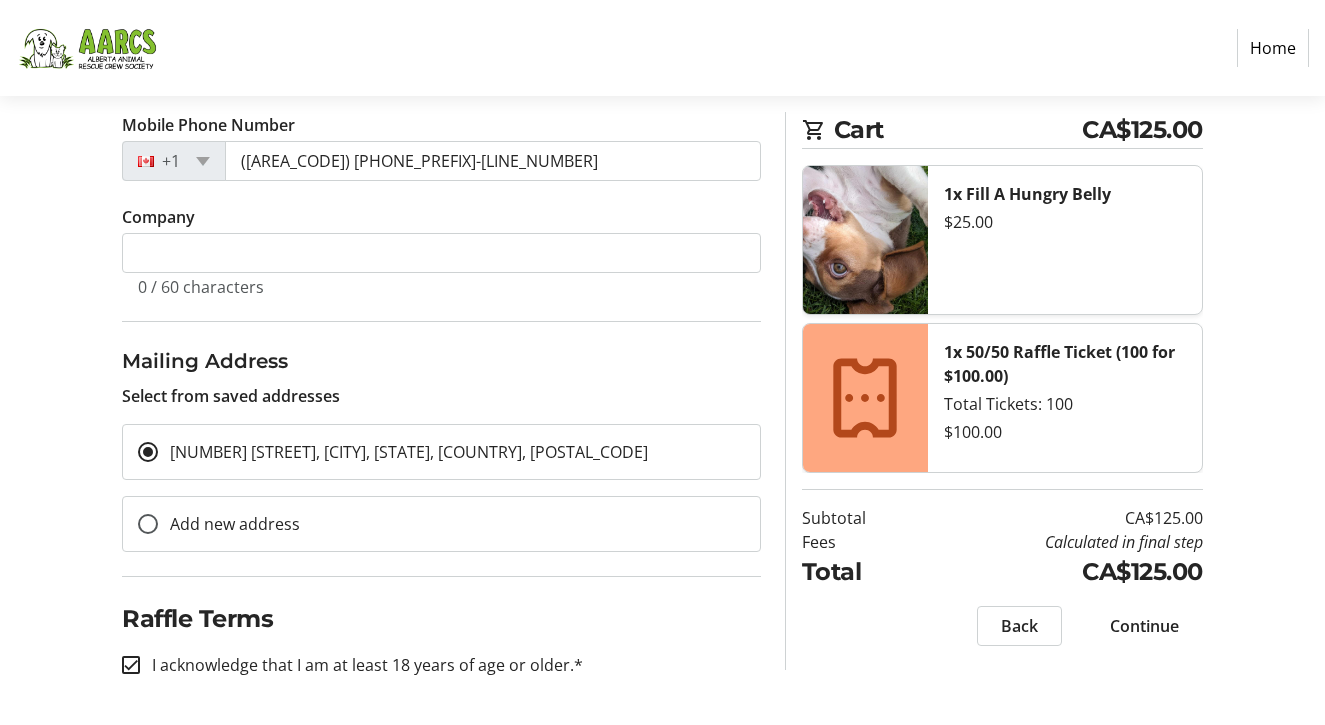 checkbox on "true" 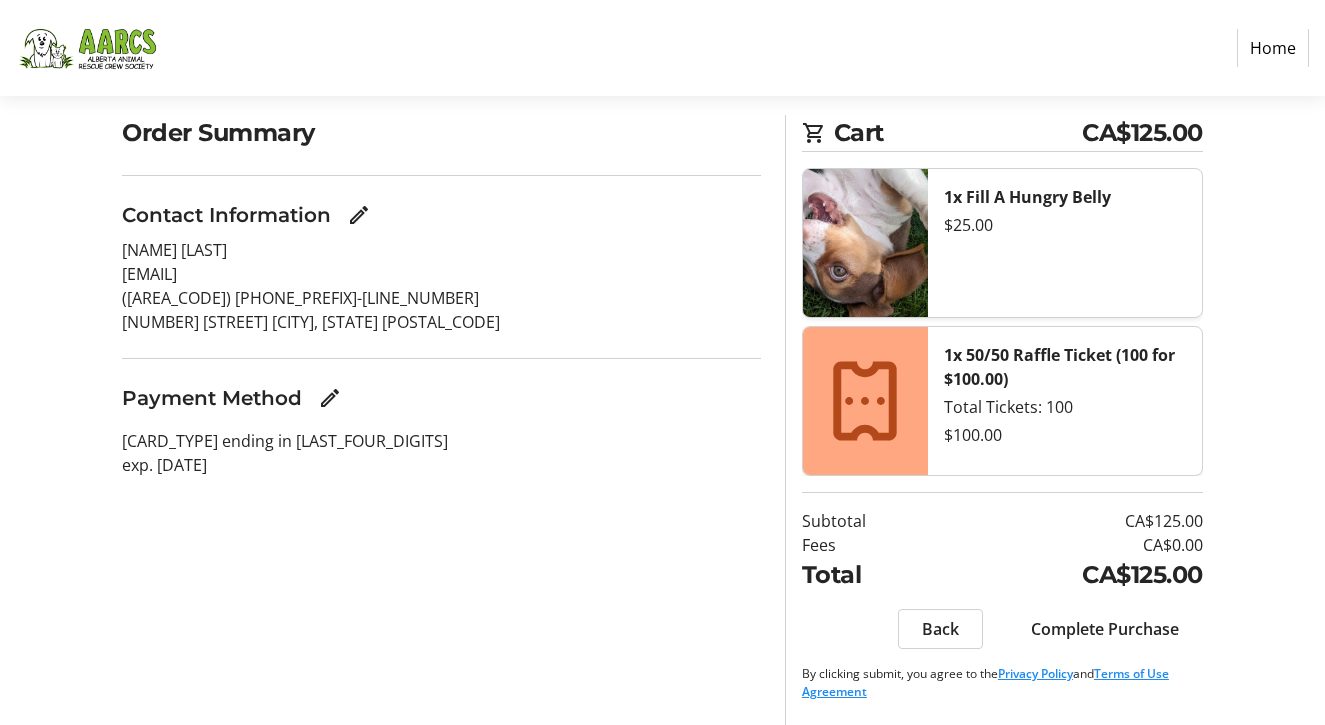 scroll, scrollTop: 147, scrollLeft: 0, axis: vertical 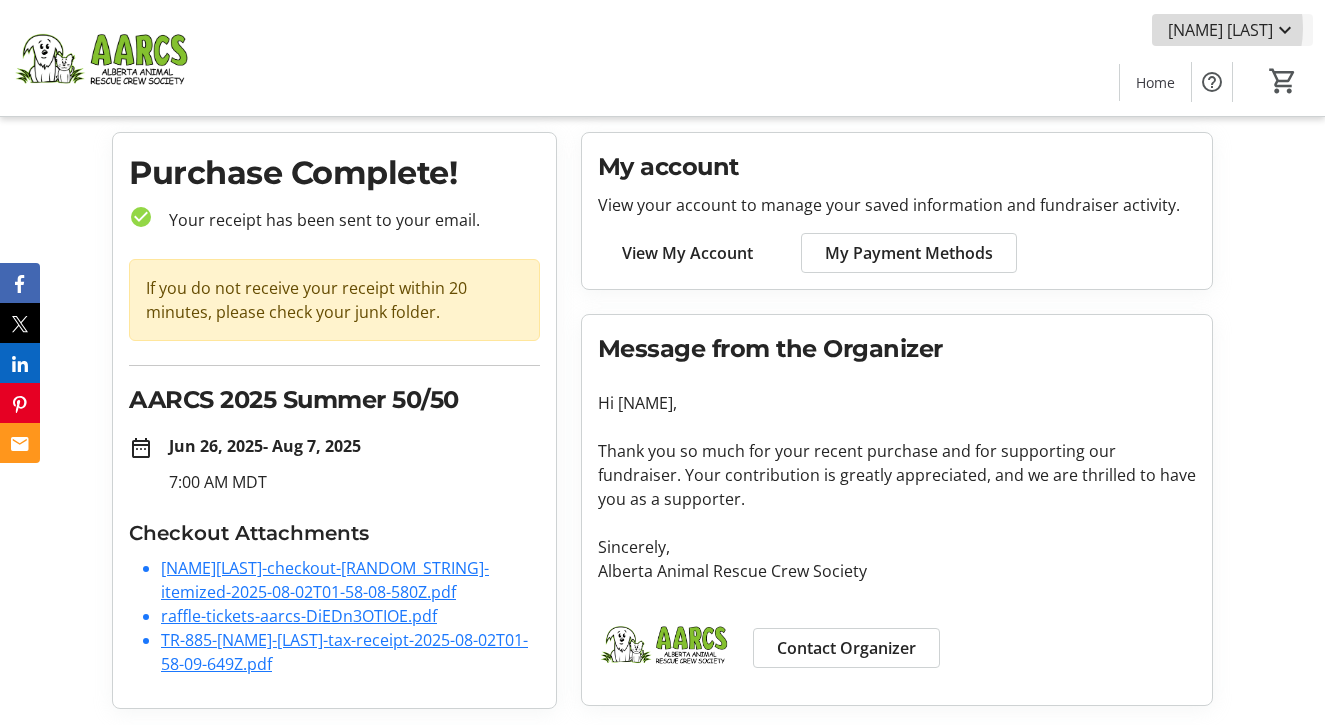 click on "kyra Hanson" 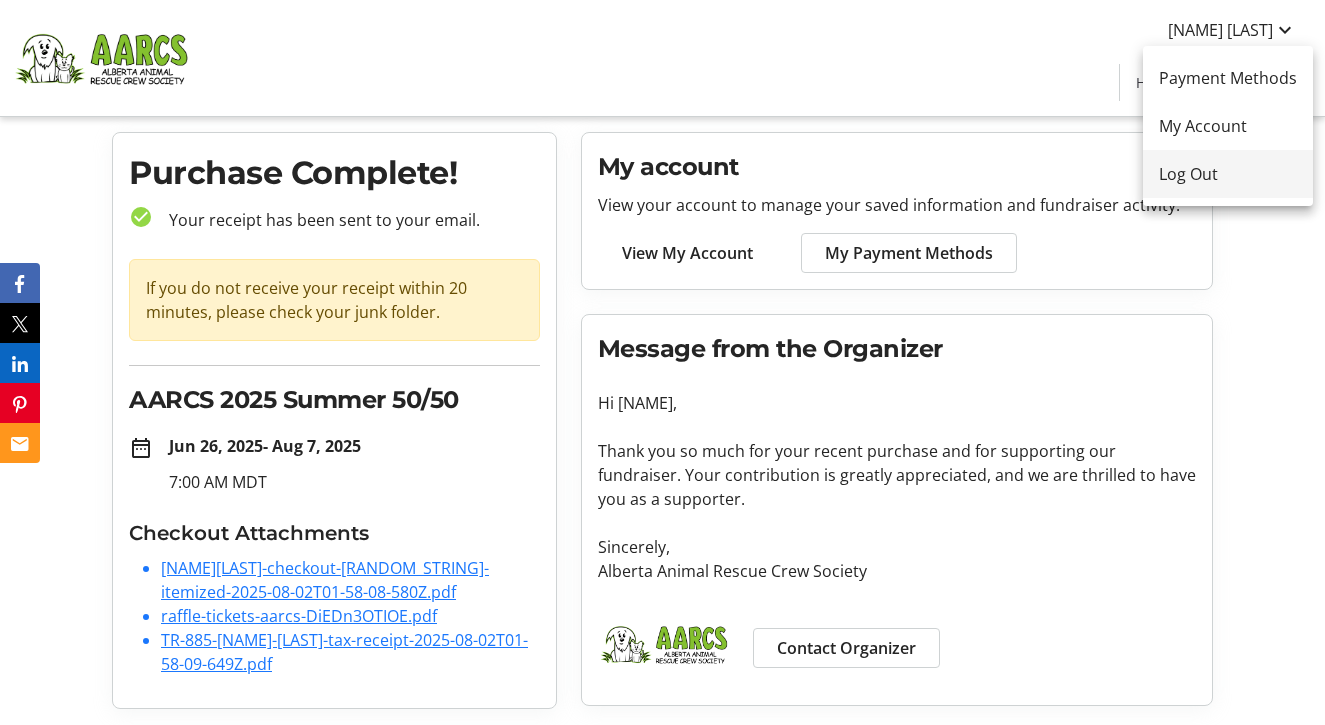 click on "Log Out" at bounding box center [1228, 174] 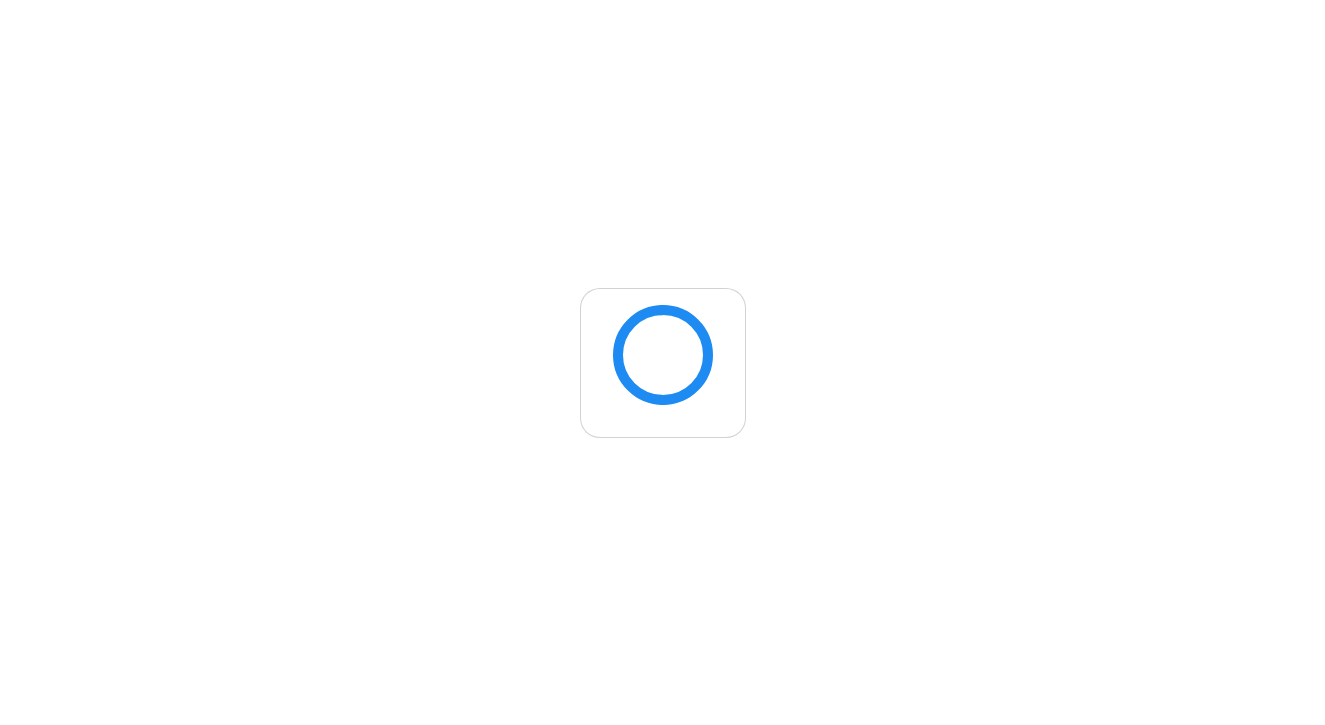scroll, scrollTop: 0, scrollLeft: 0, axis: both 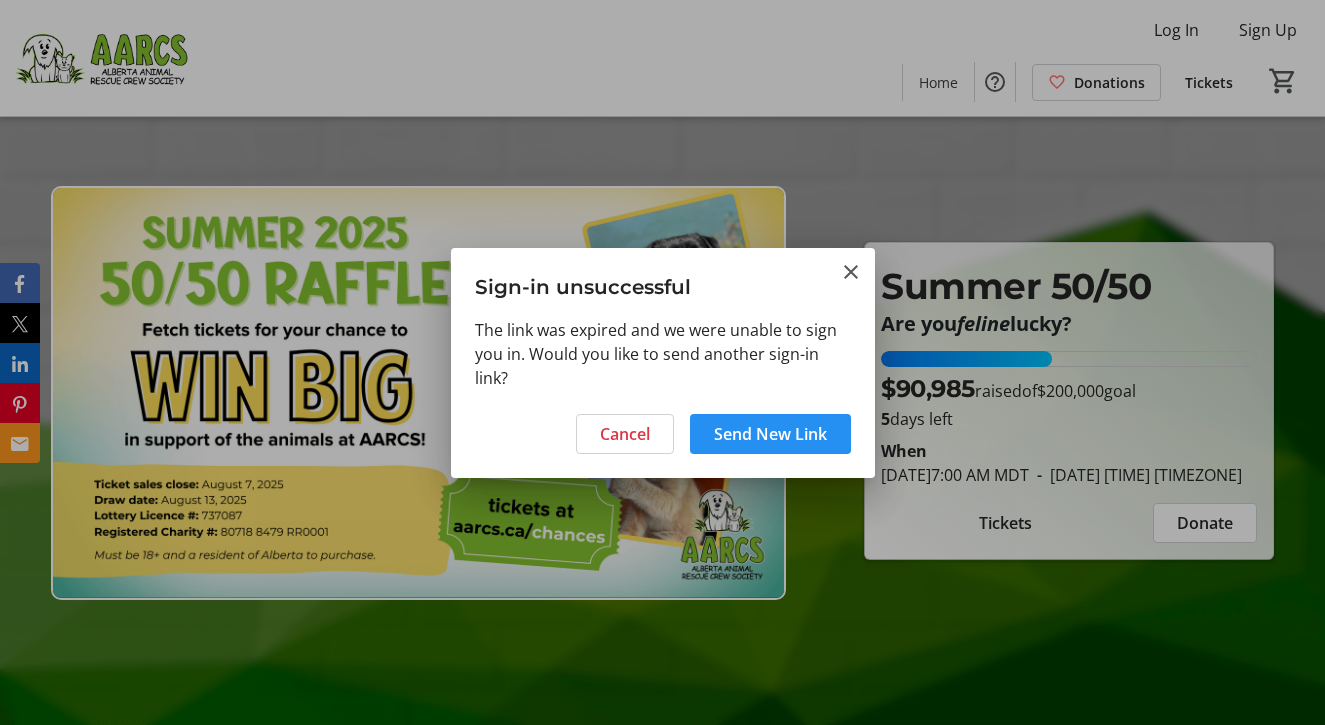 click on "Send New Link" at bounding box center [770, 434] 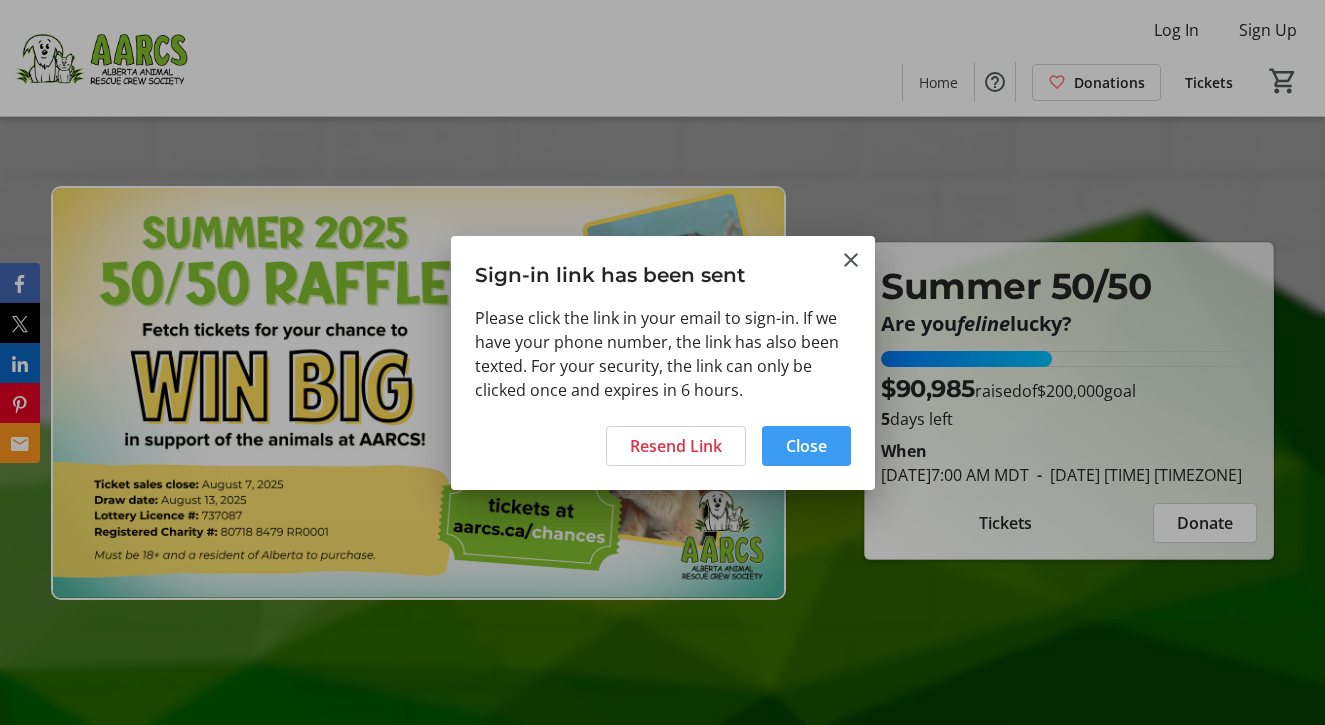 click on "Close" at bounding box center [806, 446] 